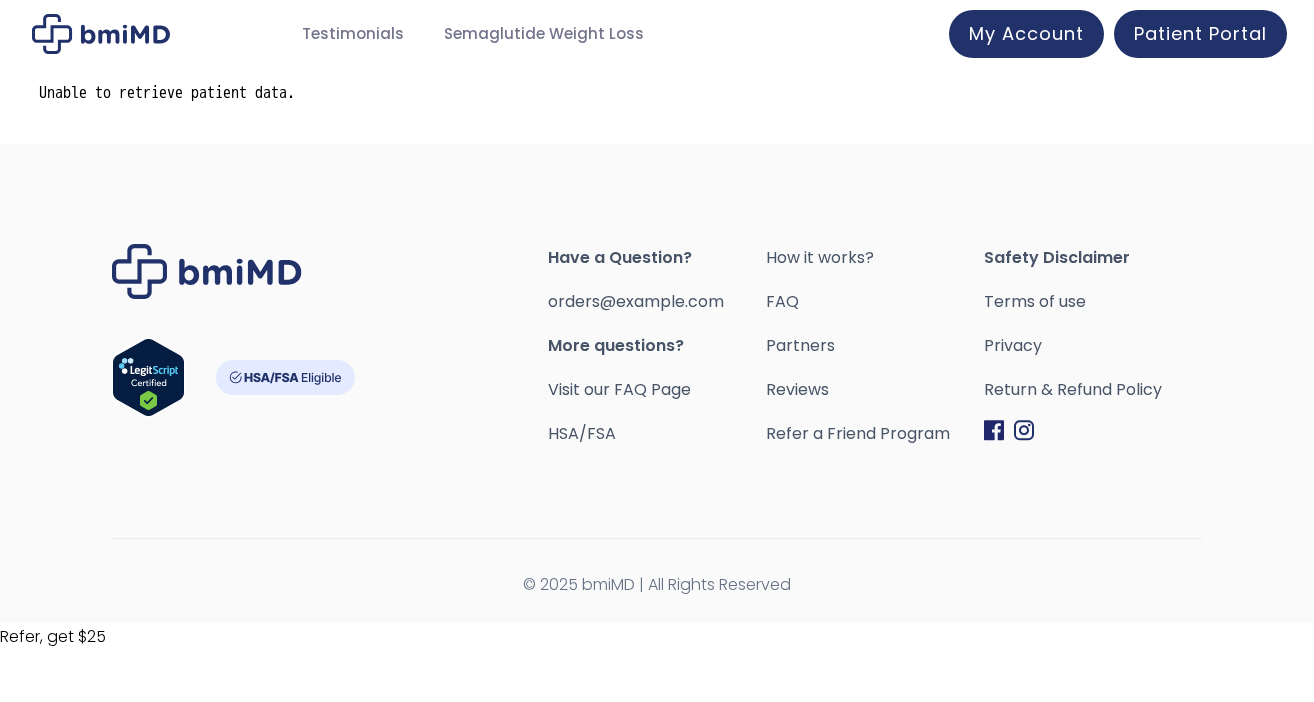 scroll, scrollTop: 0, scrollLeft: 0, axis: both 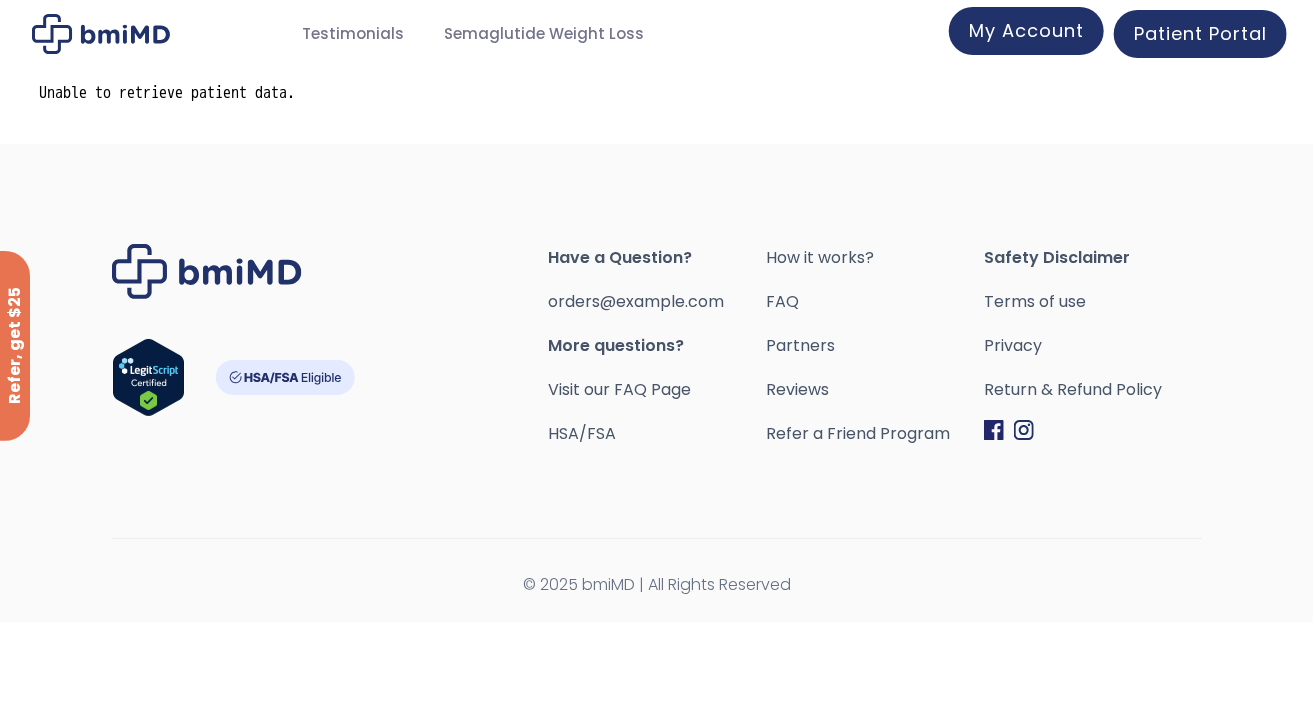 click on "My Account" at bounding box center [1026, 31] 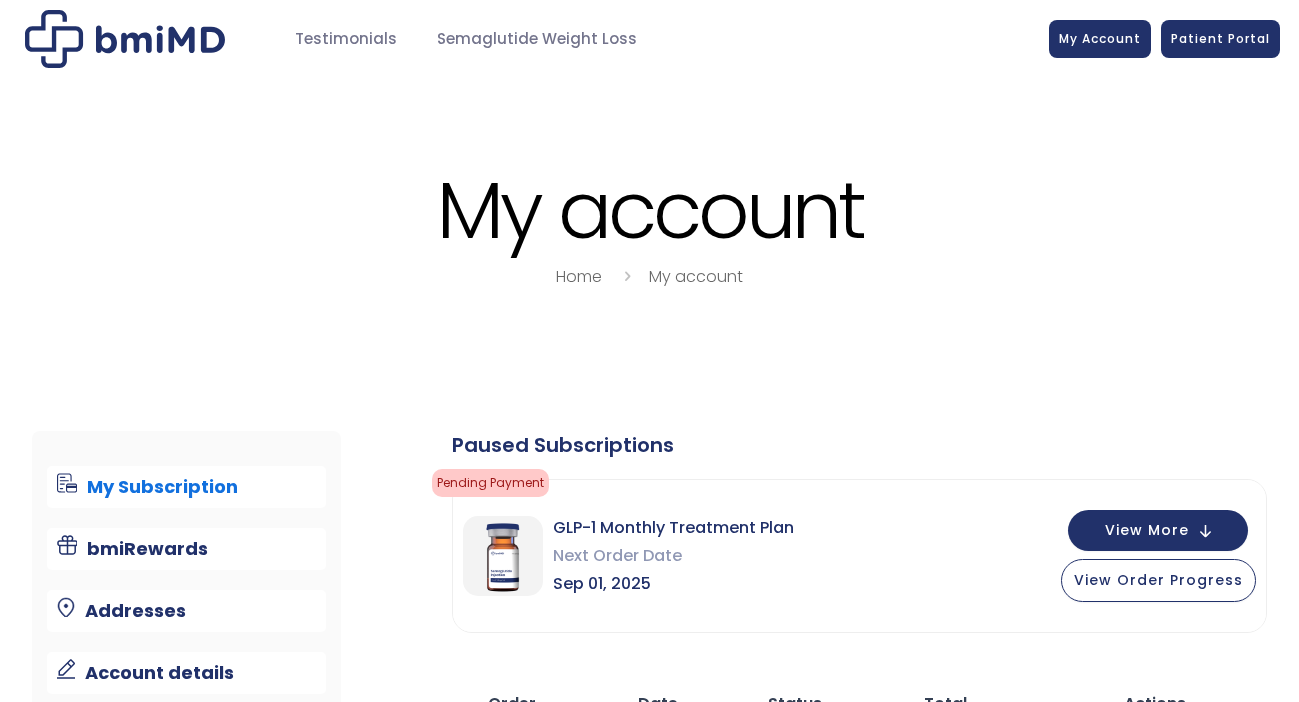 scroll, scrollTop: 0, scrollLeft: 0, axis: both 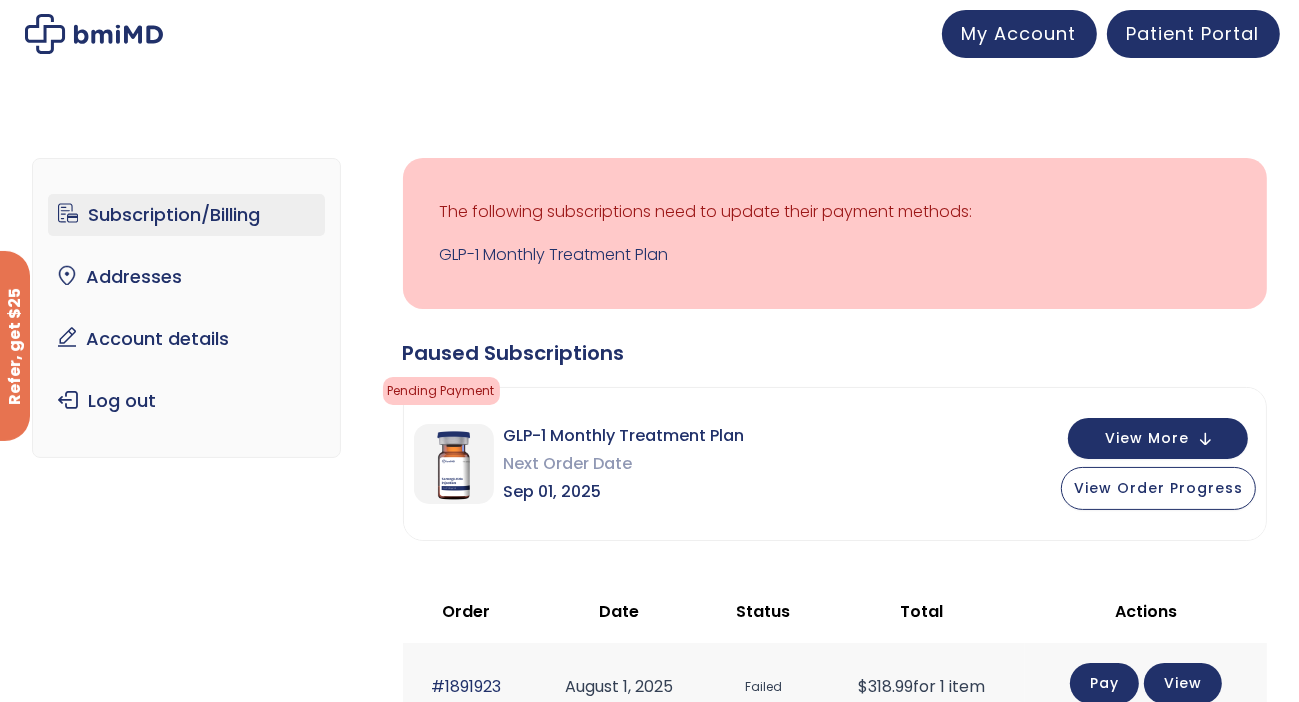 click on "Subscription/Billing" at bounding box center [186, 215] 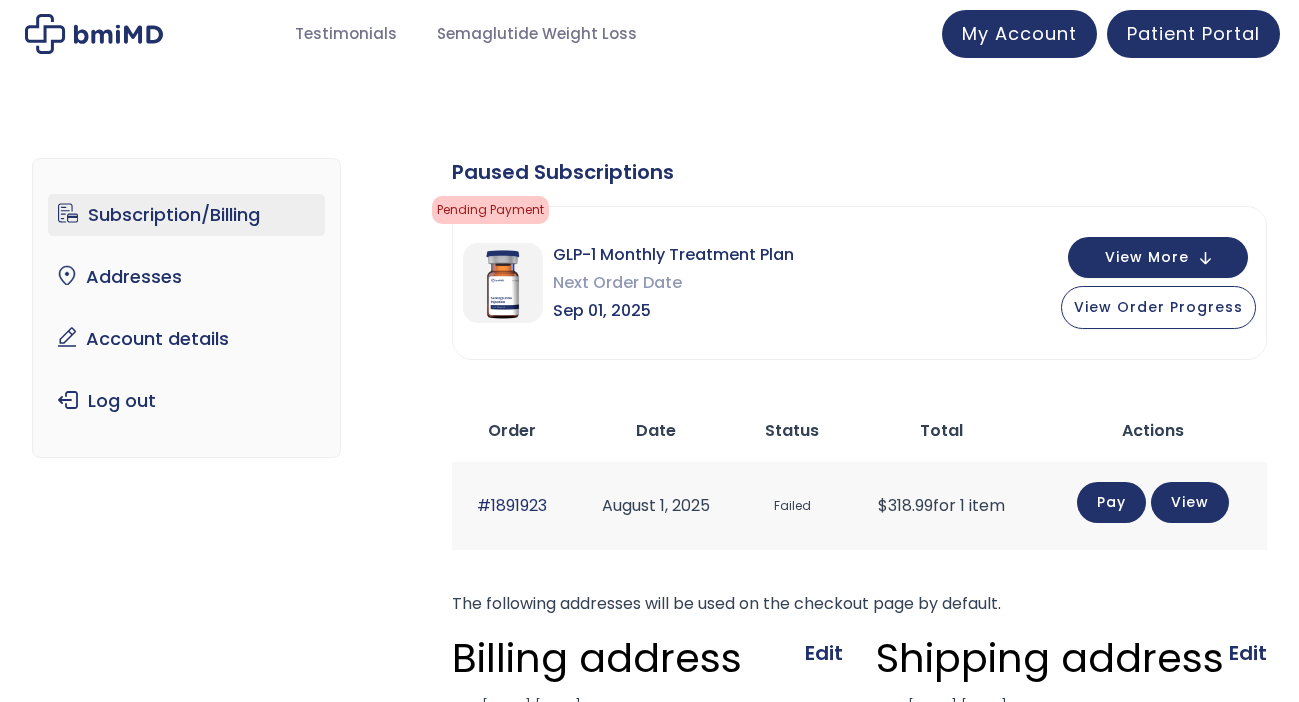scroll, scrollTop: 0, scrollLeft: 0, axis: both 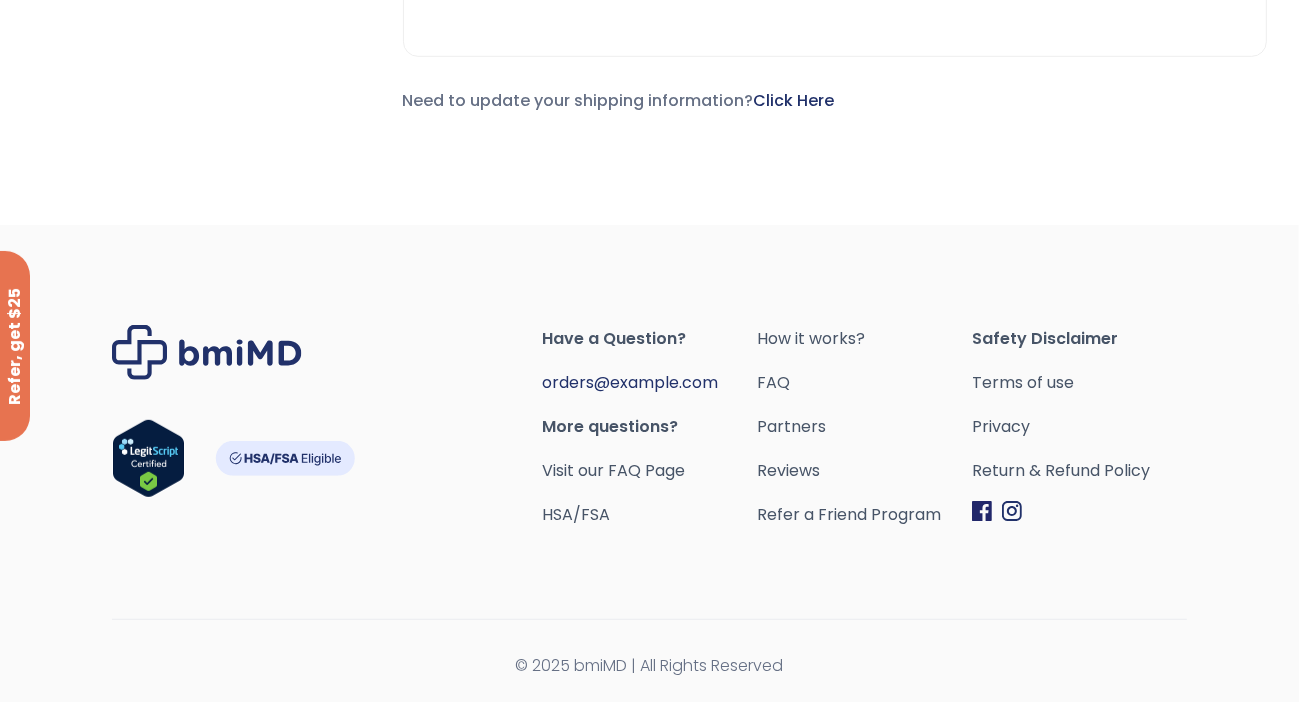click on "orders@example.com" at bounding box center [630, 382] 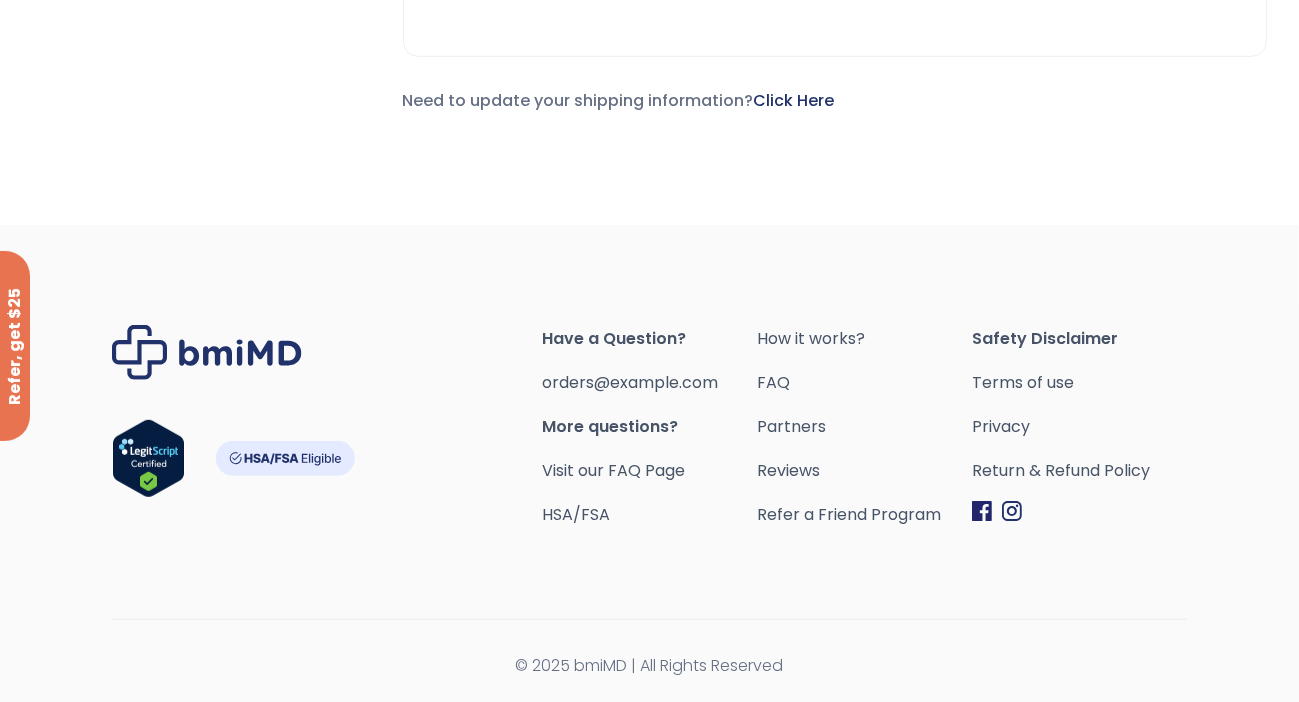 click on "Subscription/Billing
bmiRewards
Addresses
Account details
Submit a Review
Log out
Subscription/Billing
Action Needed
Fill out the form
Start Onboarding ?
×
The following subscriptions need to update their payment methods:
GLP-1 Monthly Treatment Plan
Paused Subscriptions
Pending Payment
Action needed" at bounding box center (649, -312) 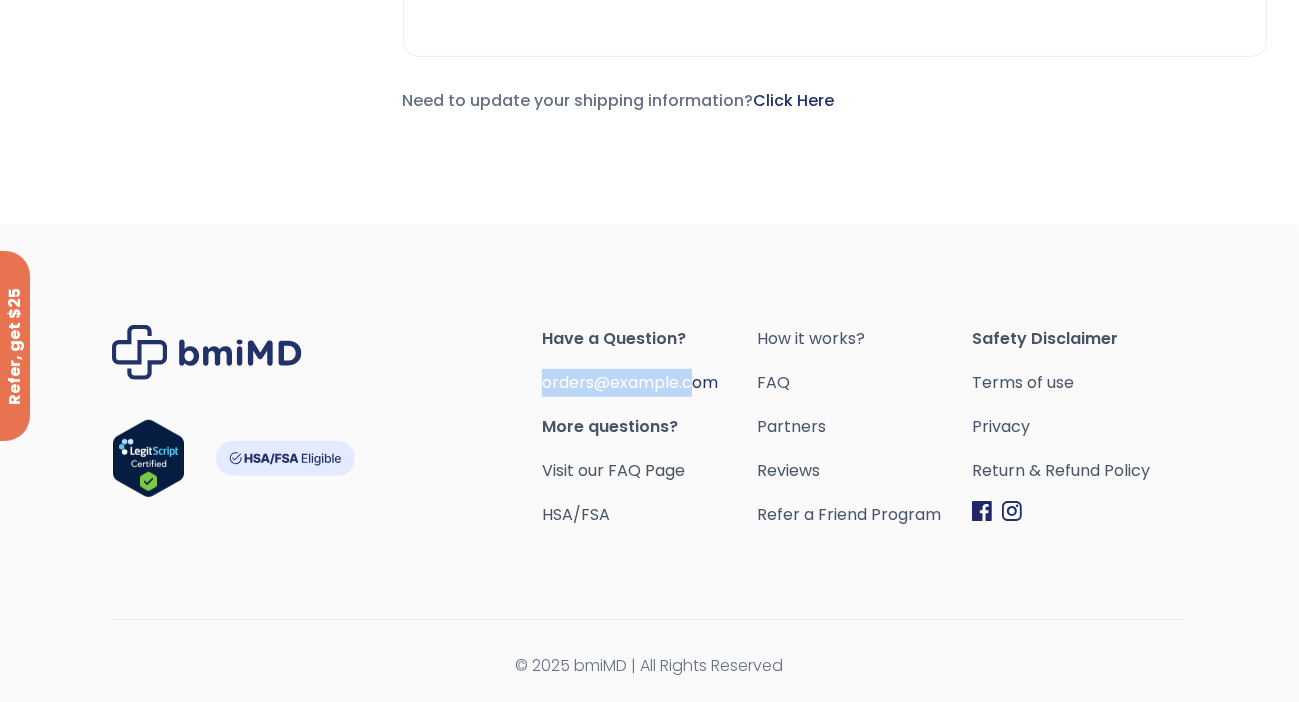 drag, startPoint x: 720, startPoint y: 385, endPoint x: 546, endPoint y: 373, distance: 174.4133 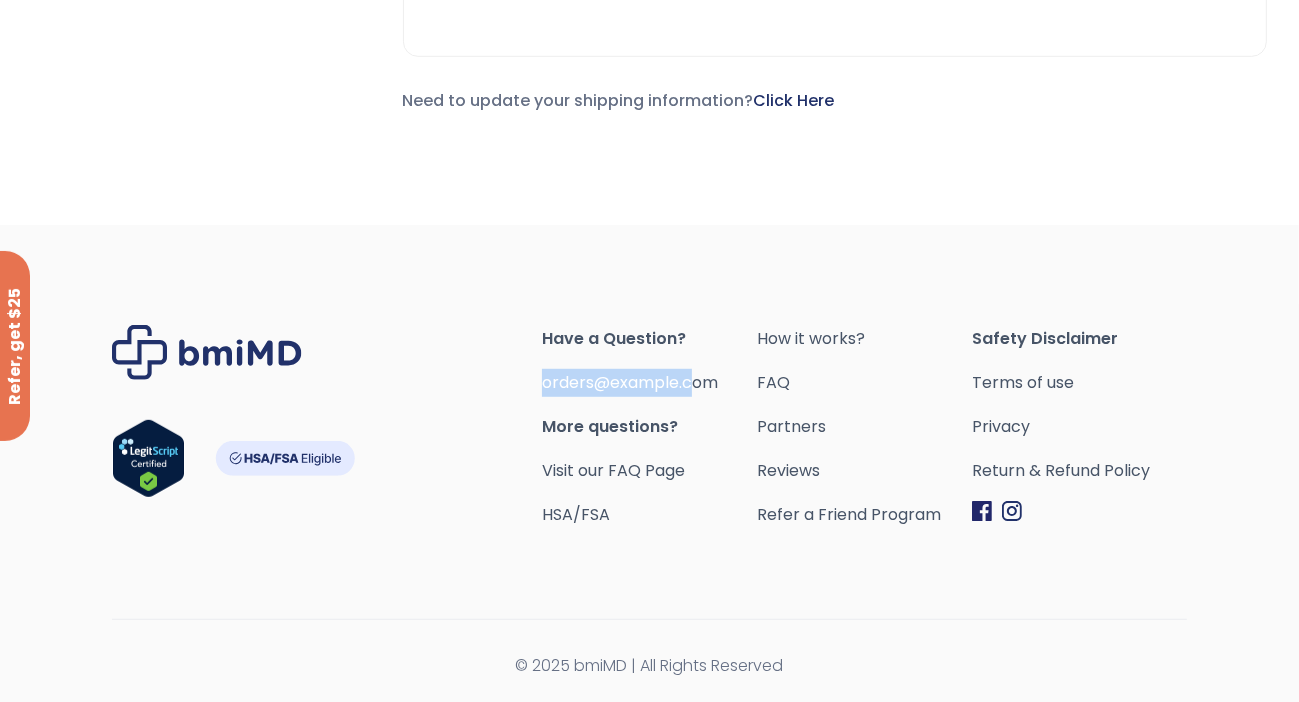 copy on "orders@example.com" 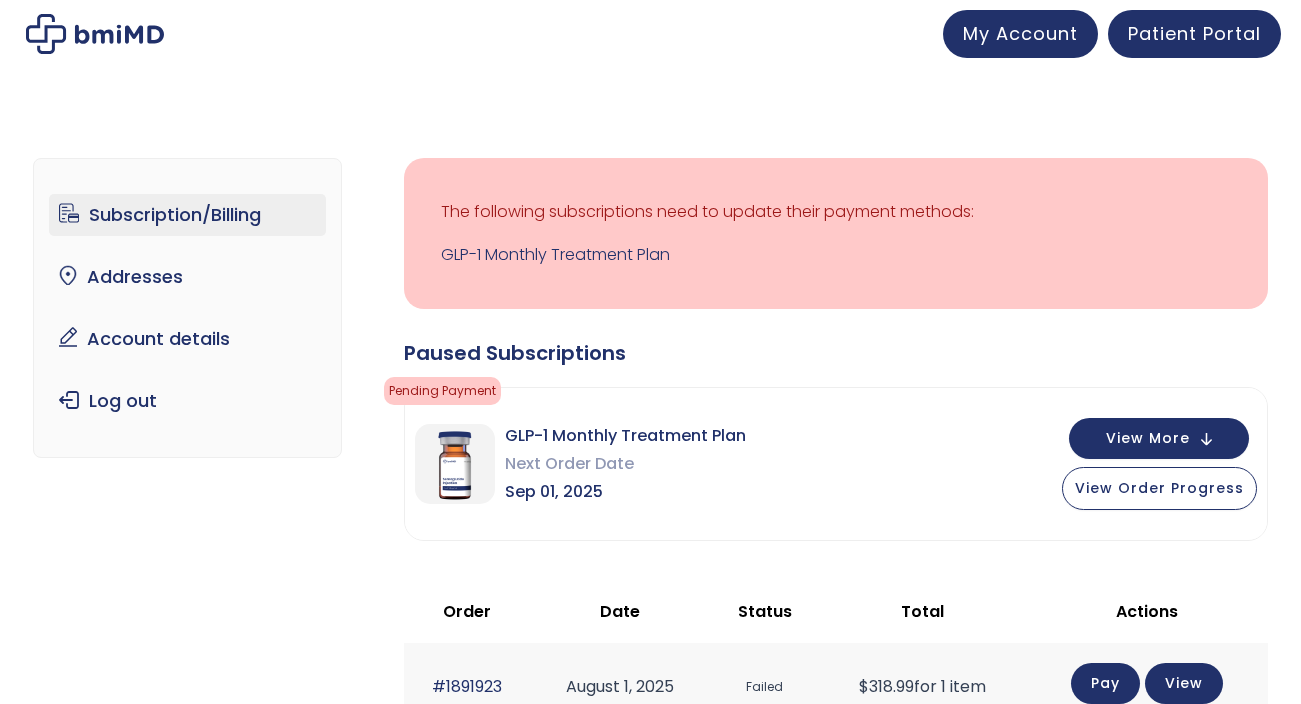 scroll, scrollTop: 0, scrollLeft: 0, axis: both 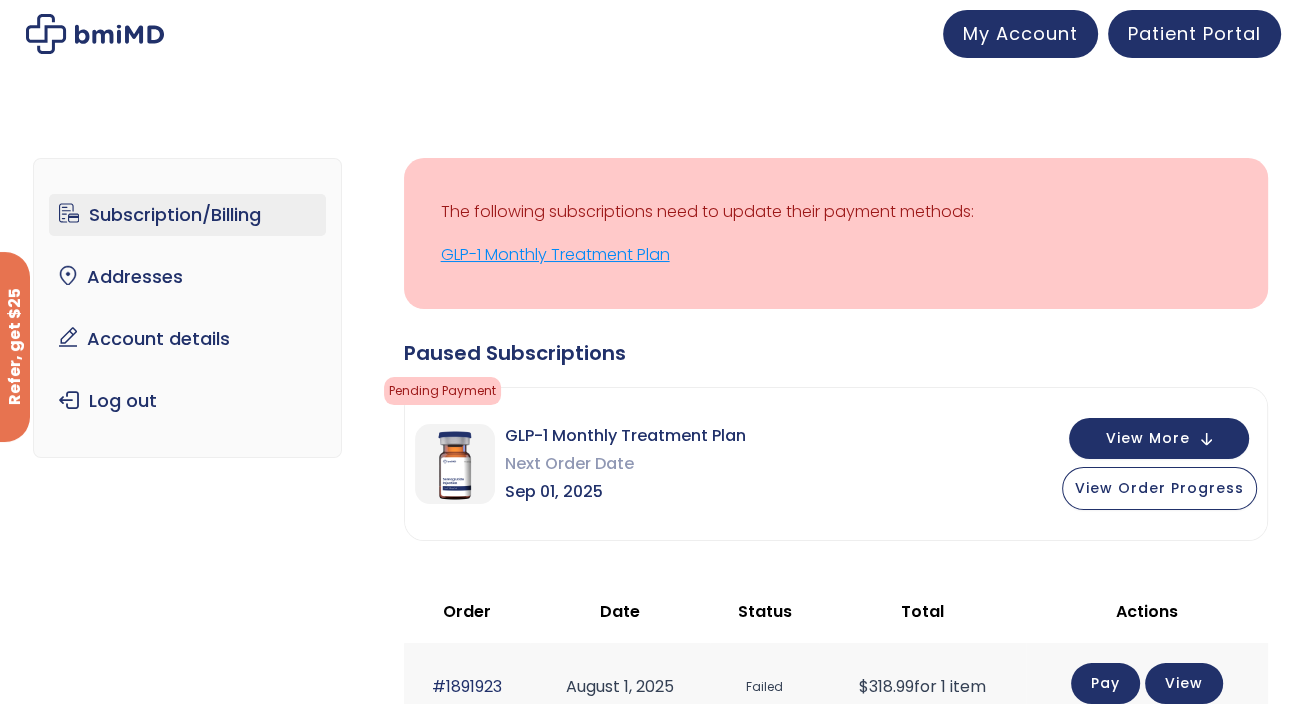 click on "GLP-1 Monthly Treatment Plan" at bounding box center [836, 255] 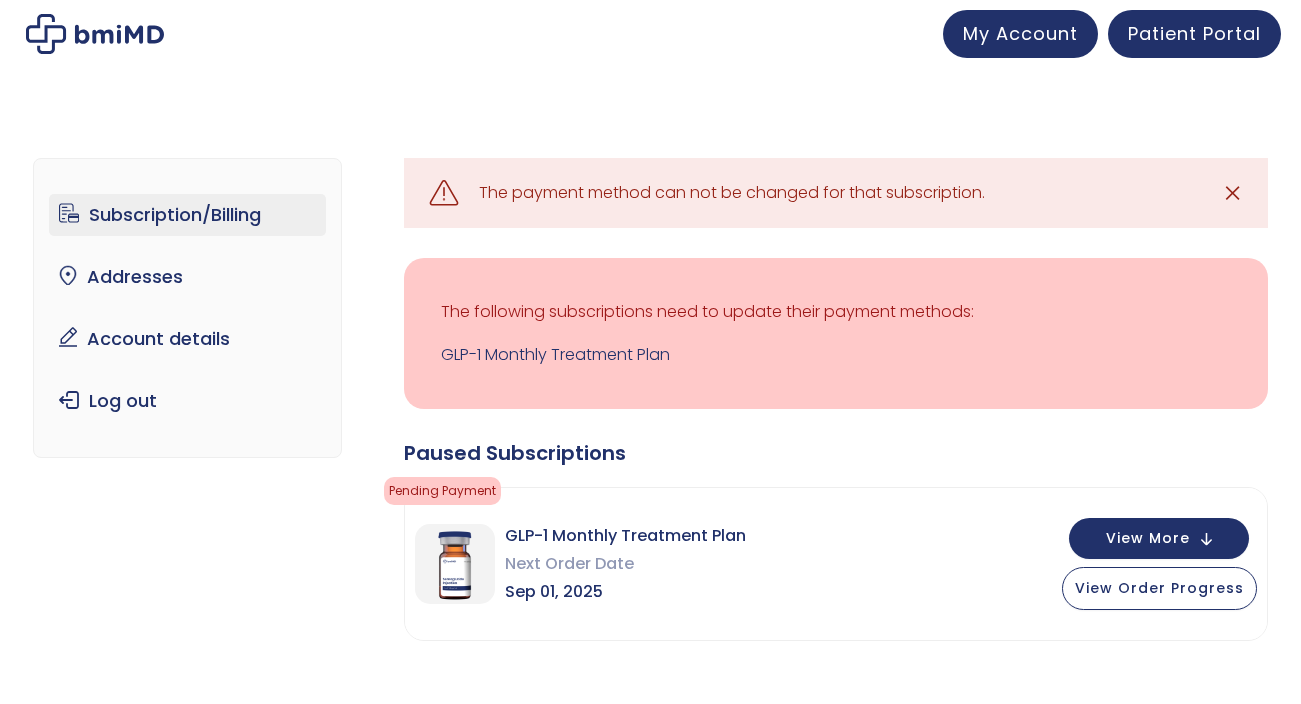 scroll, scrollTop: 0, scrollLeft: 0, axis: both 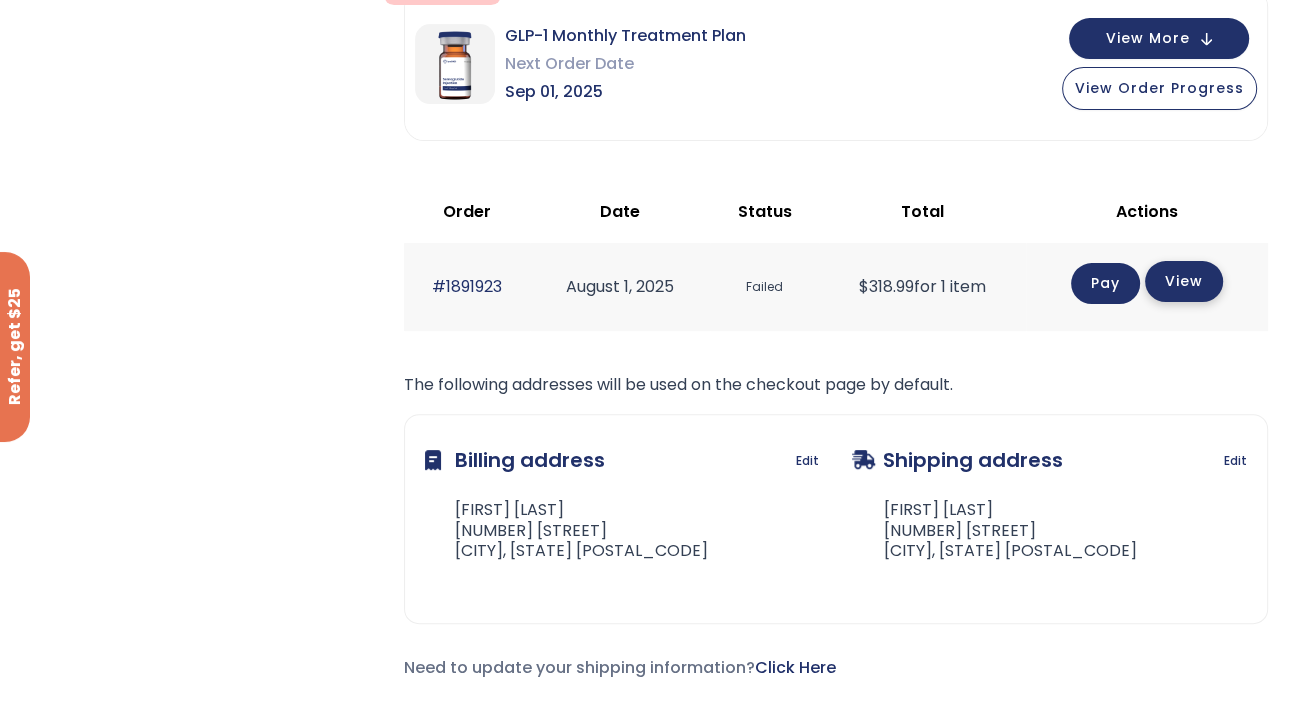 click on "View" 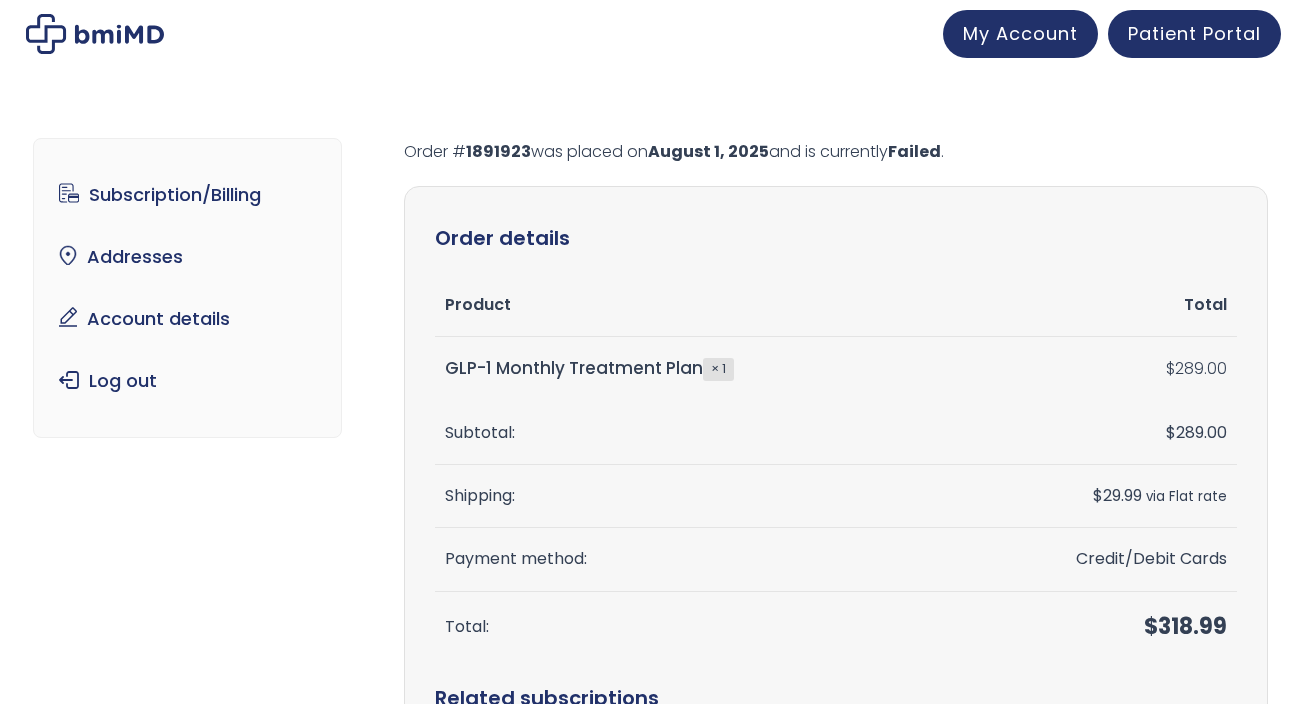 scroll, scrollTop: 0, scrollLeft: 0, axis: both 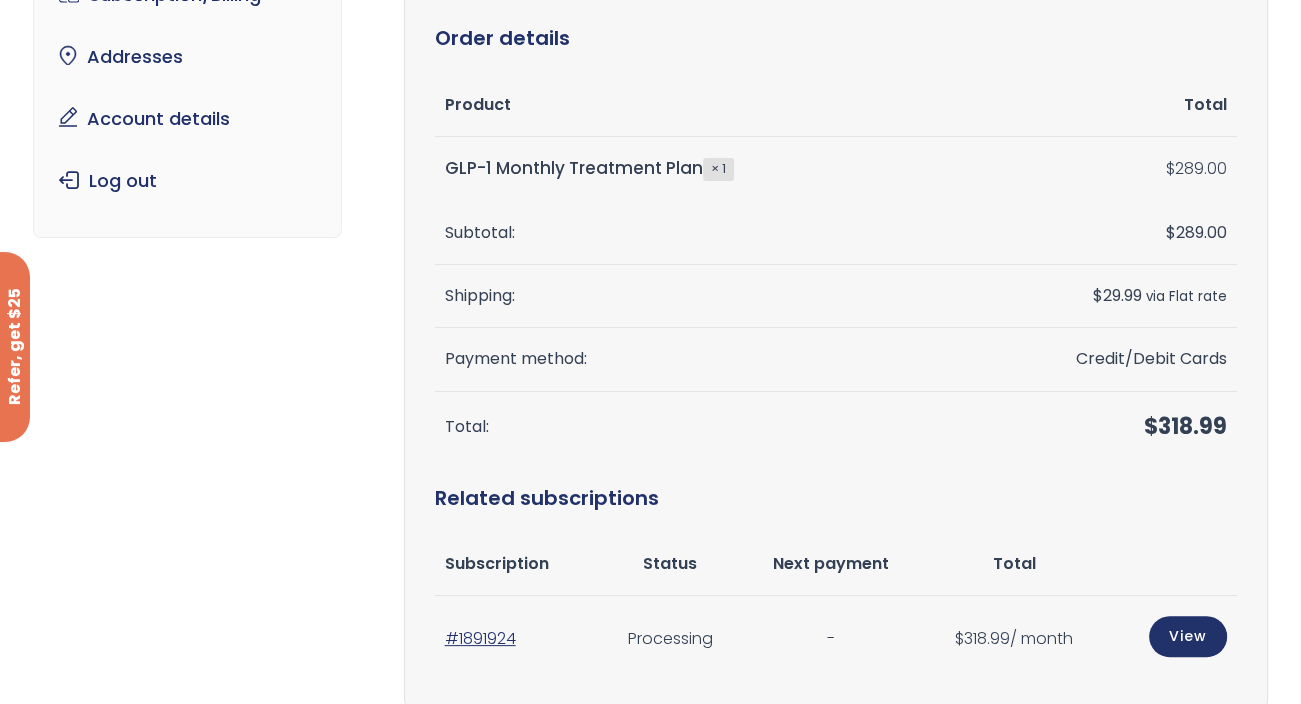 click on "Payment method:" at bounding box center (693, 359) 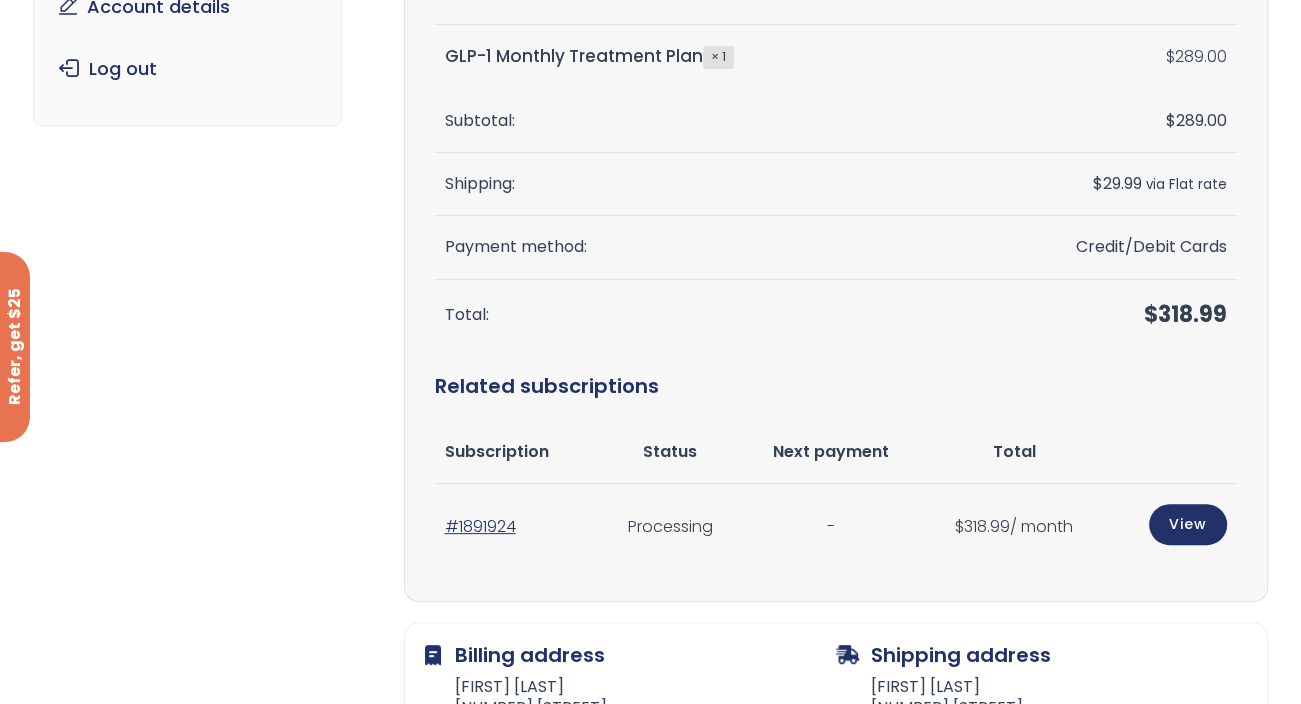 scroll, scrollTop: 400, scrollLeft: 0, axis: vertical 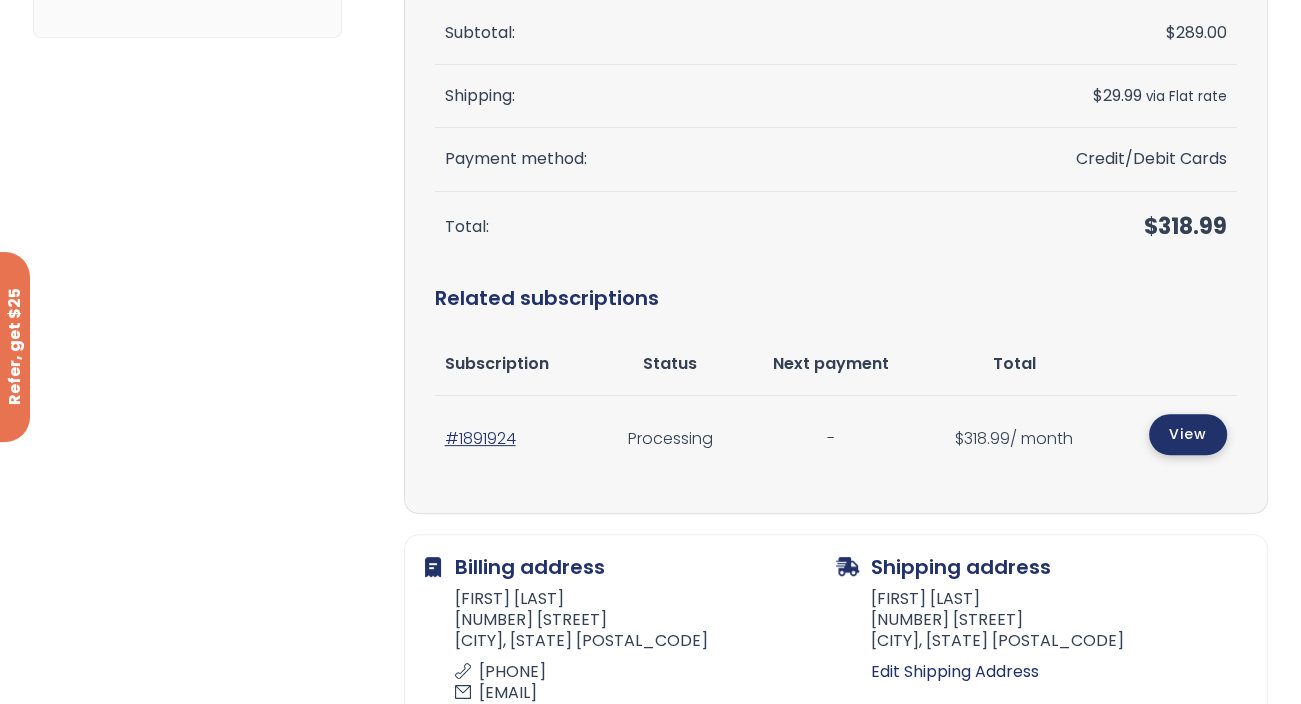 click on "View" at bounding box center (1188, 434) 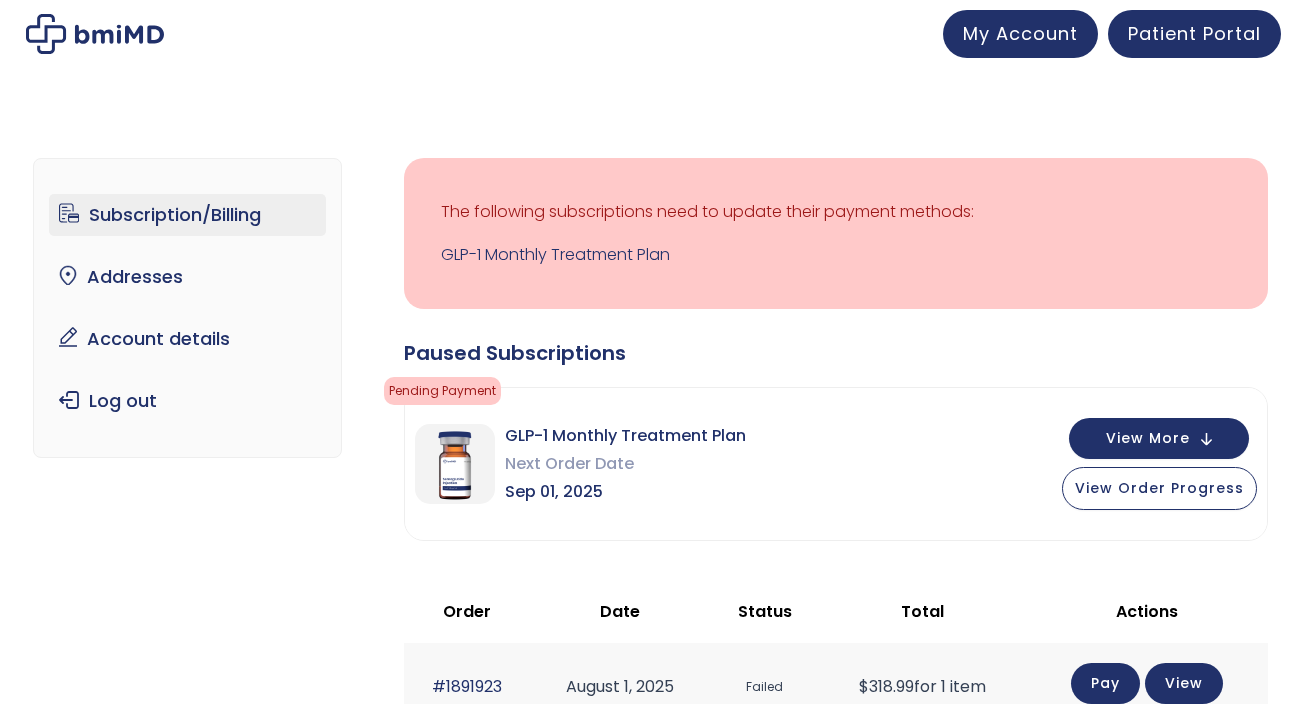 scroll, scrollTop: 0, scrollLeft: 0, axis: both 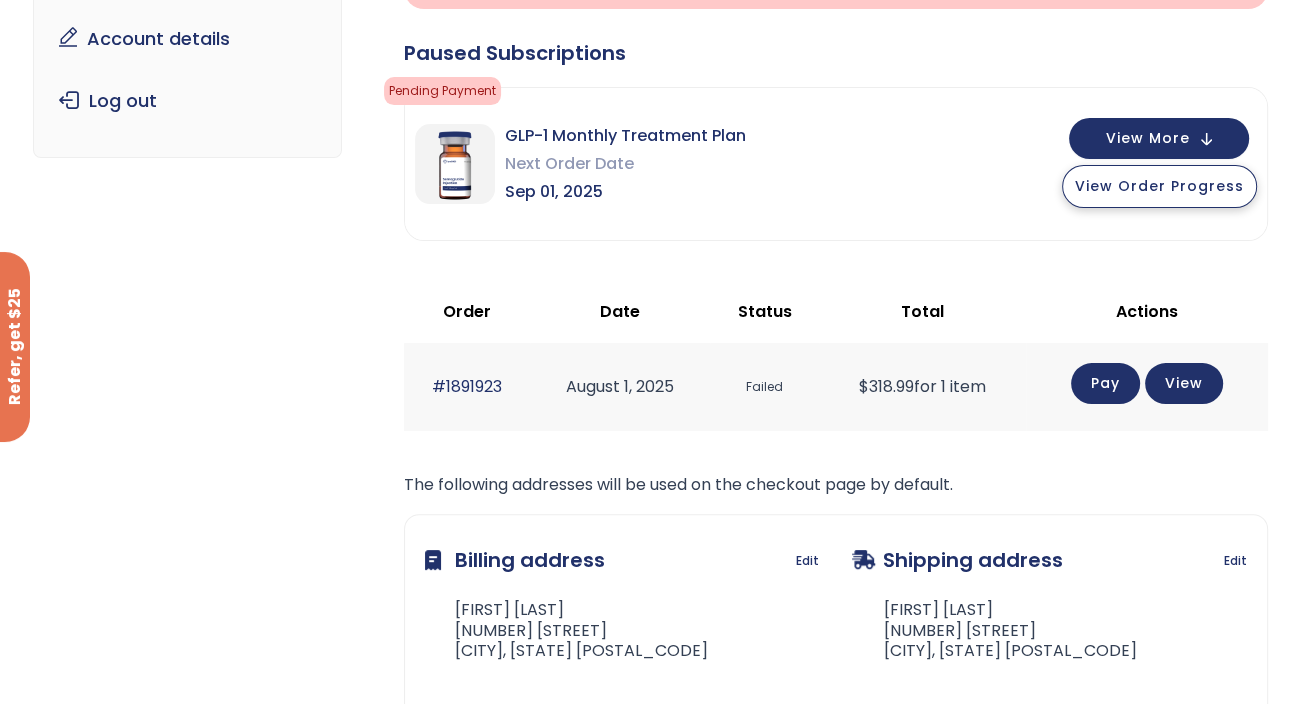 click on "View Order Progress" at bounding box center (1159, 186) 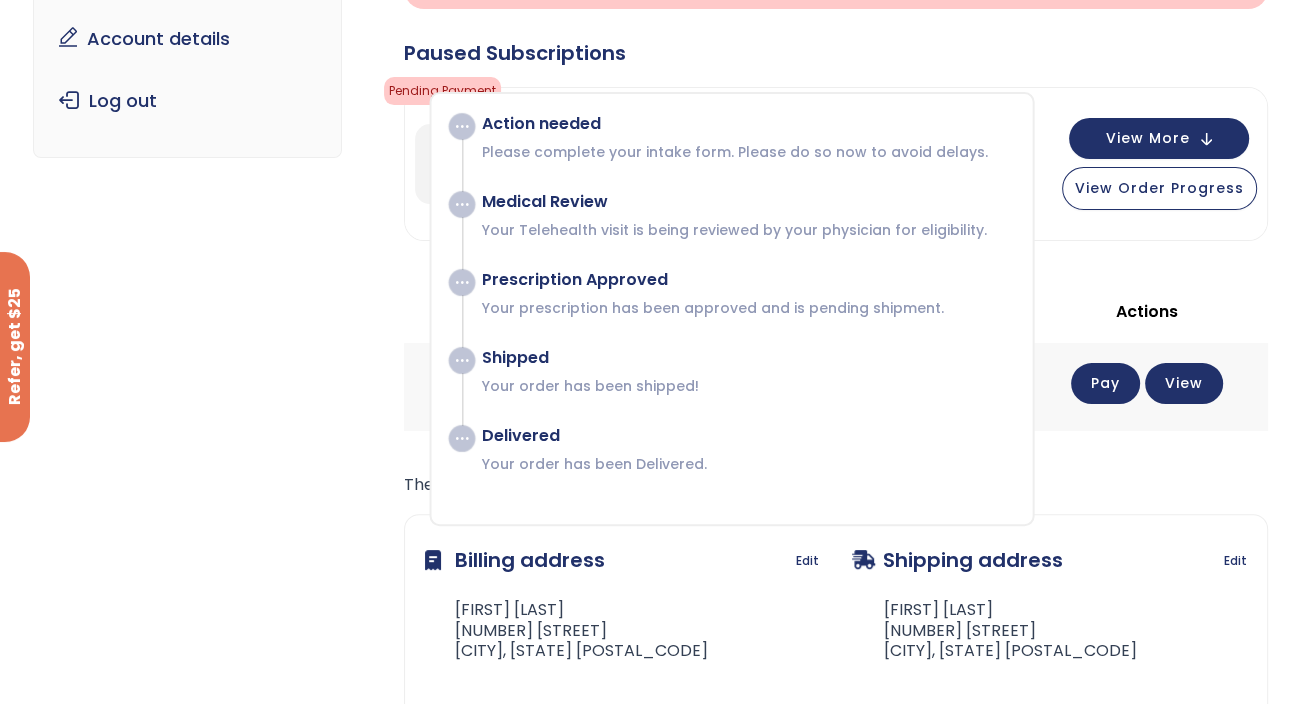 click on "Action needed" at bounding box center [746, 124] 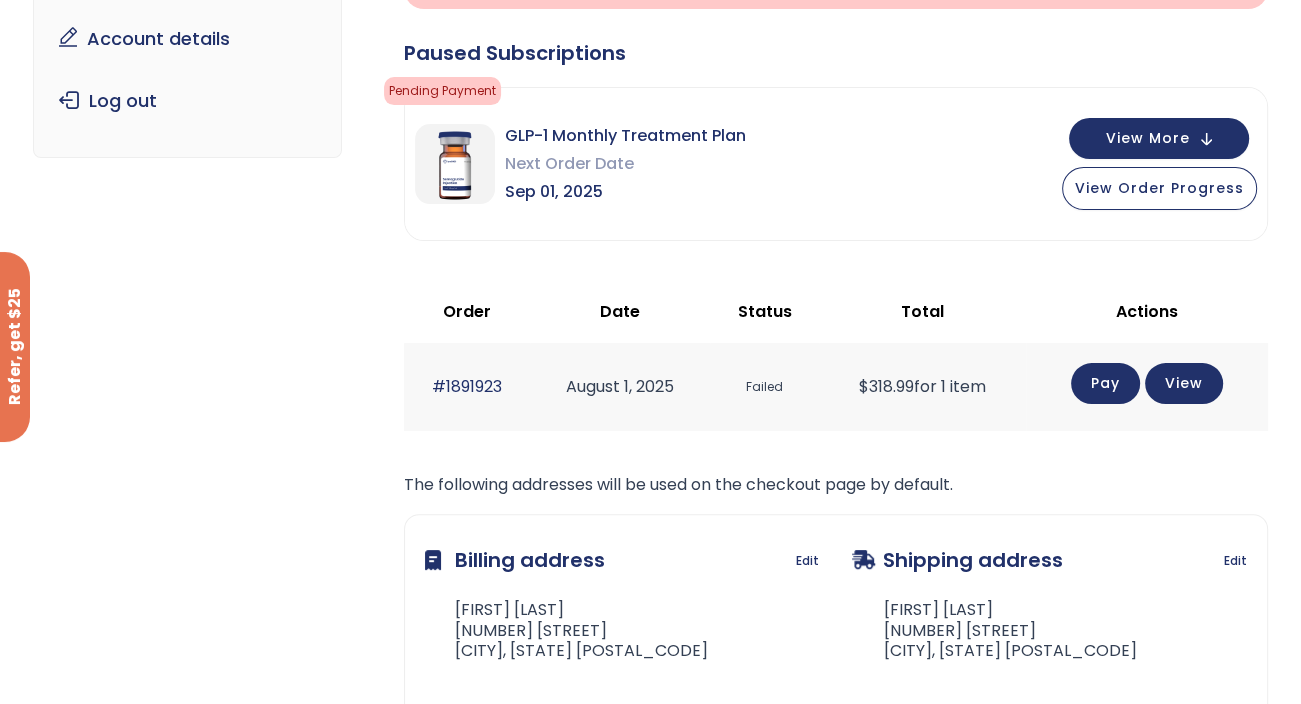 click on "Pending Payment" at bounding box center (442, 91) 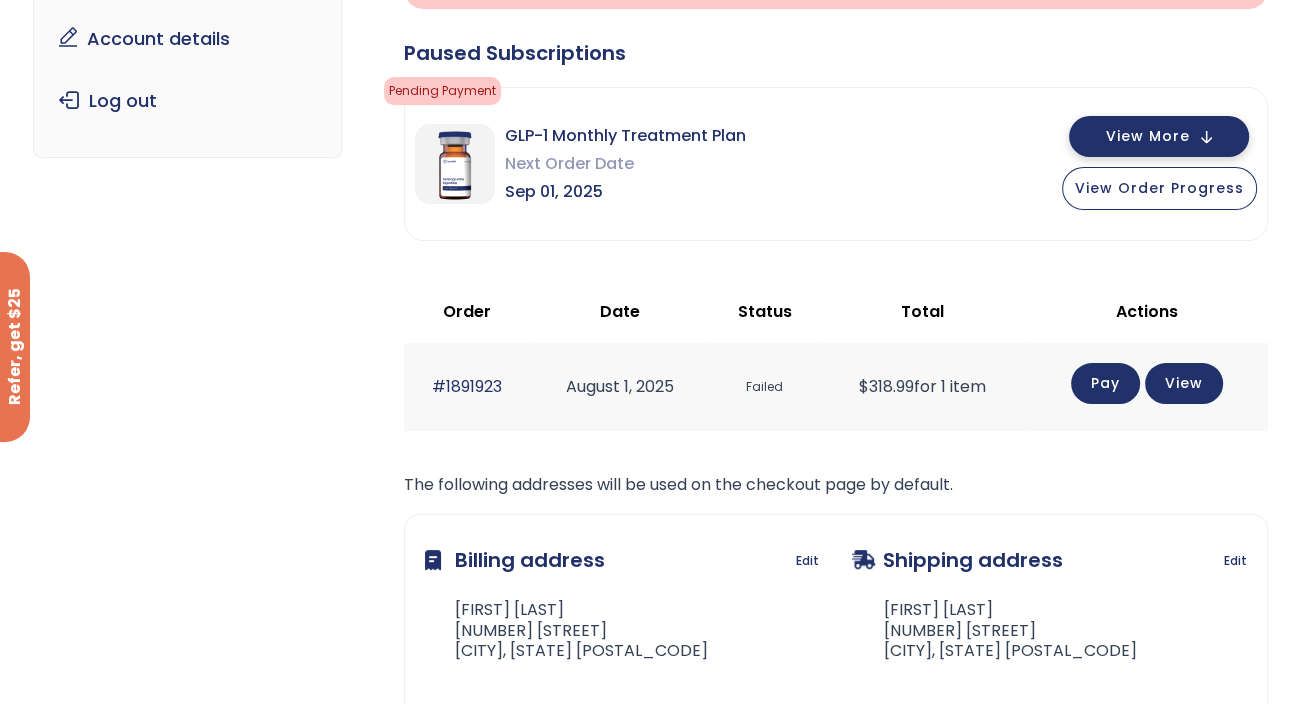 click on "View More" at bounding box center (1148, 136) 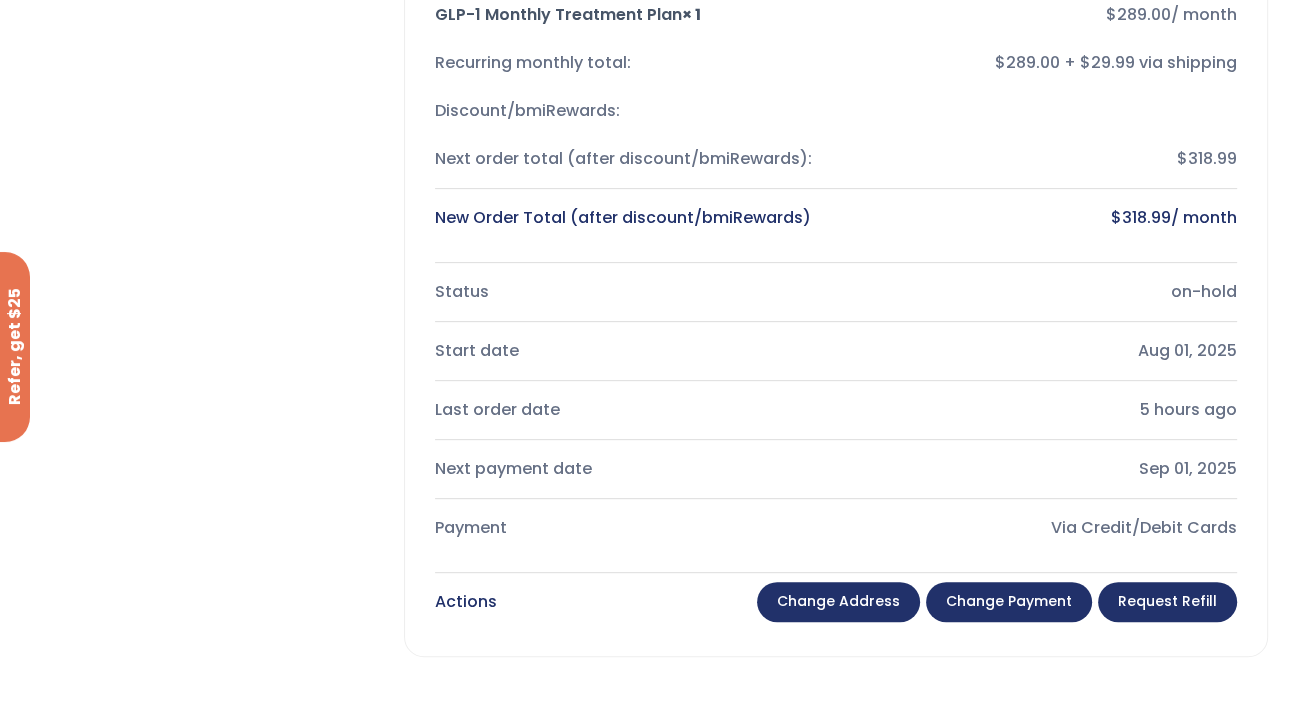scroll, scrollTop: 600, scrollLeft: 0, axis: vertical 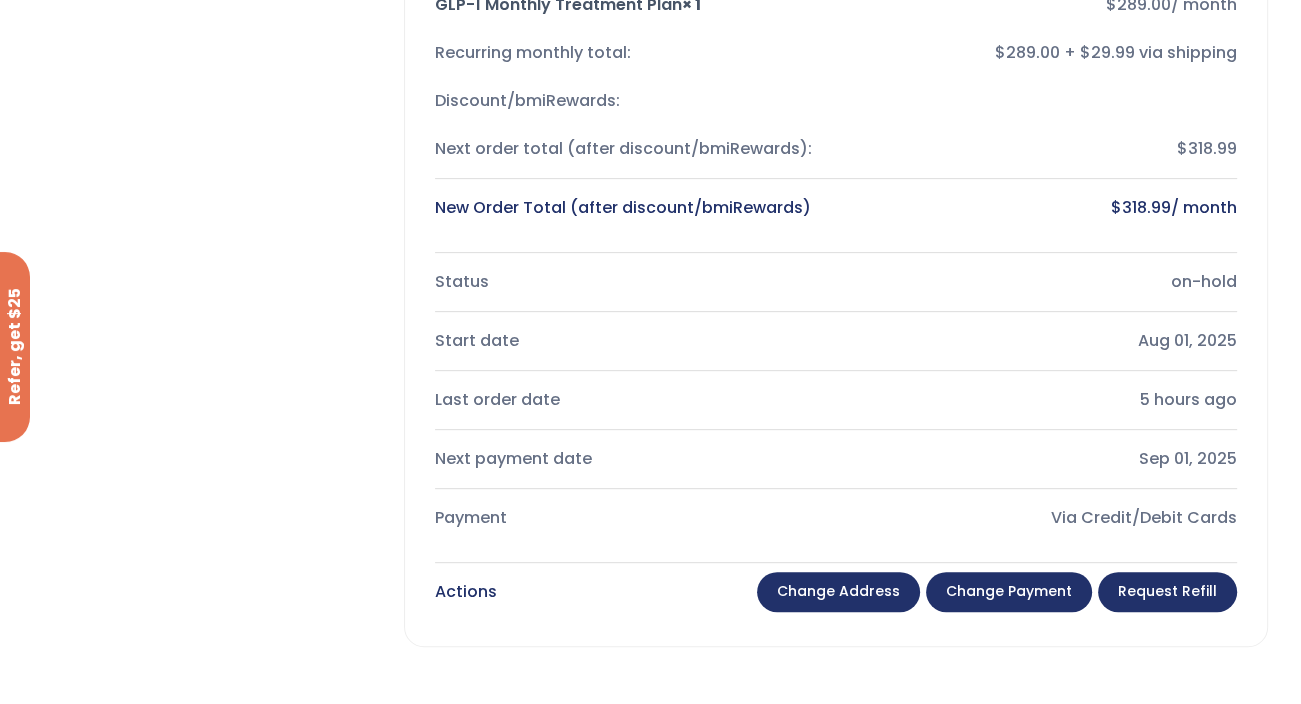 click on "Actions
Change address
Change Payment
Request Refill" at bounding box center [836, 592] 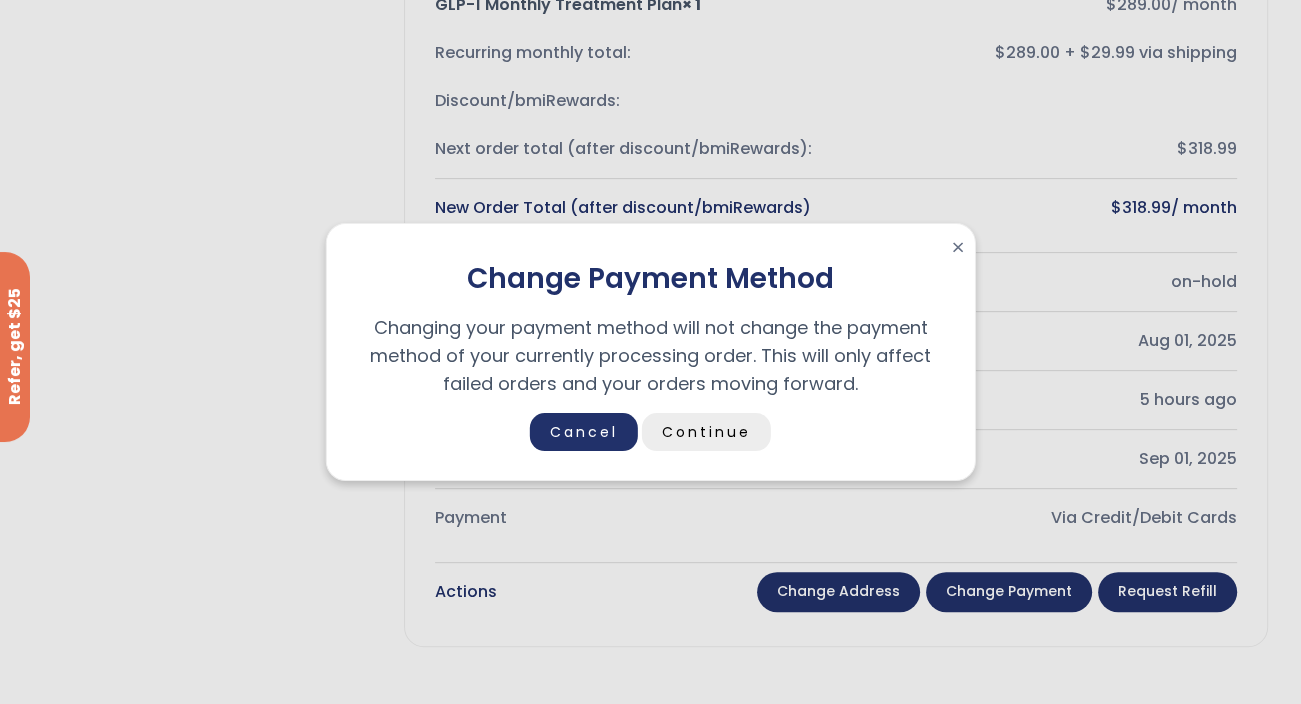 click on "Continue" at bounding box center (706, 432) 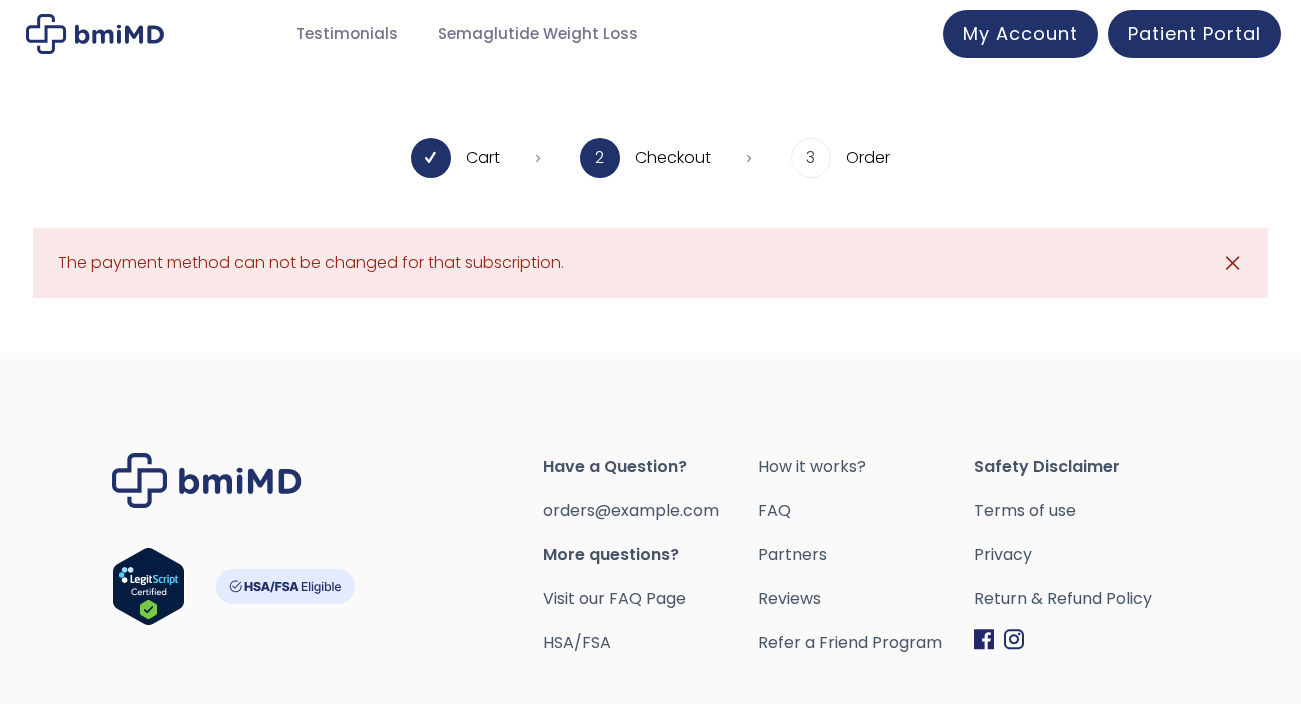 scroll, scrollTop: 0, scrollLeft: 0, axis: both 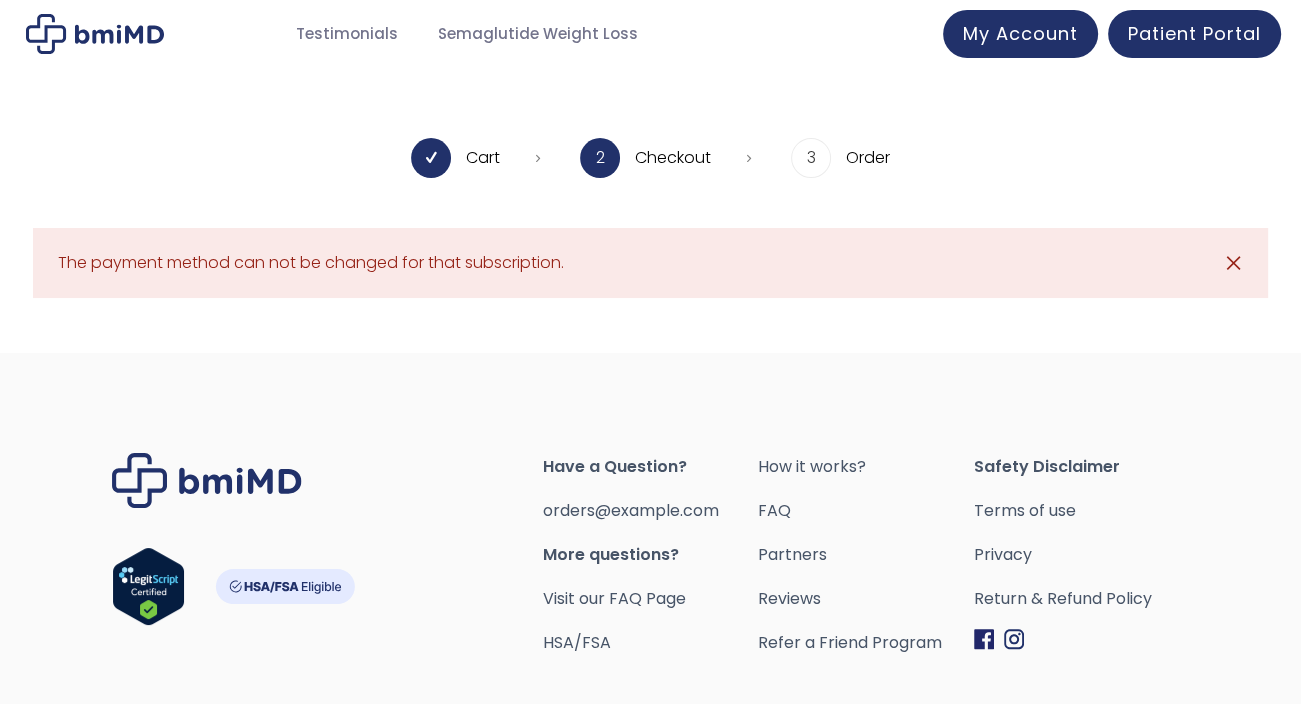 click on "3" at bounding box center (811, 158) 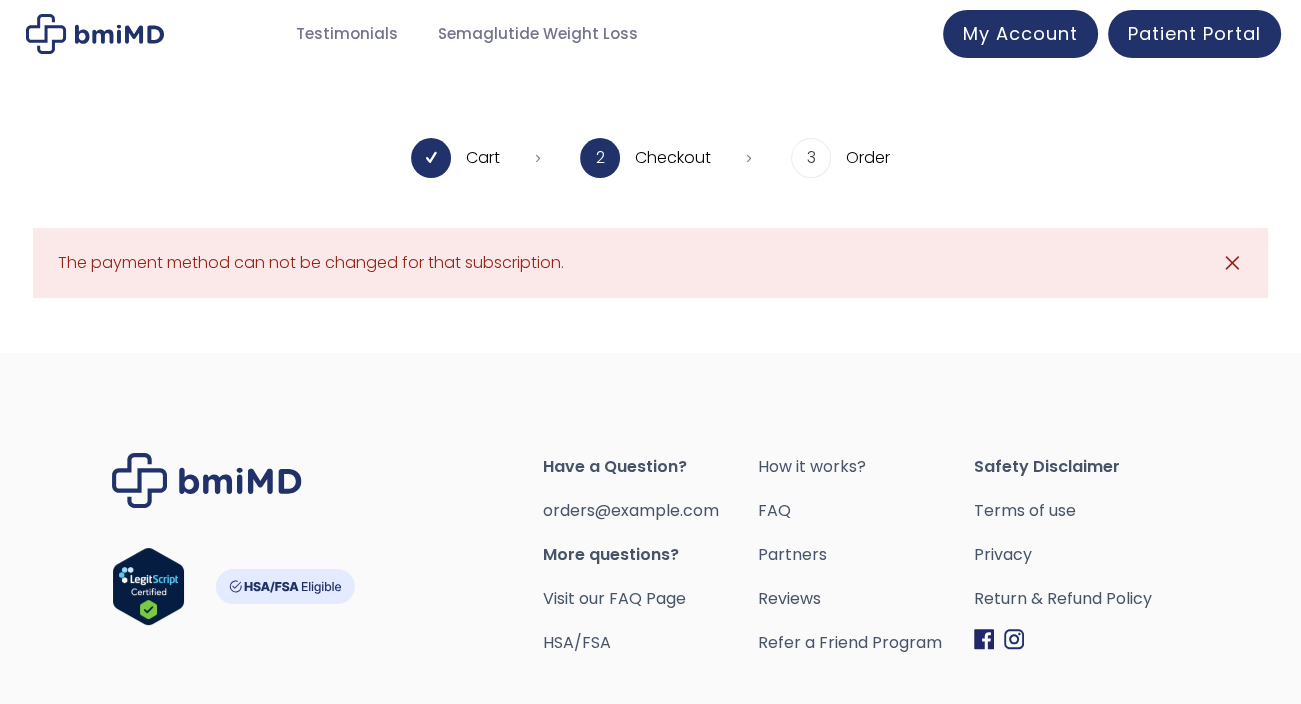 click on "✕" at bounding box center [1232, 263] 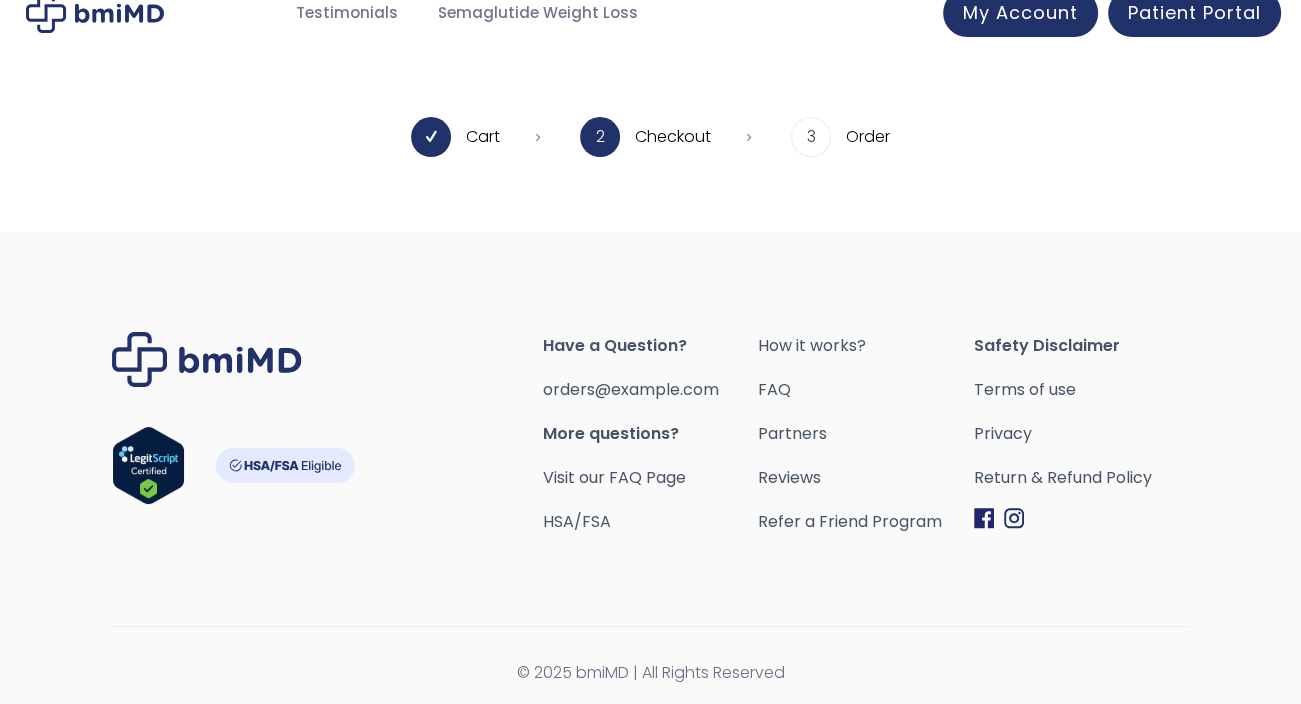 scroll, scrollTop: 28, scrollLeft: 0, axis: vertical 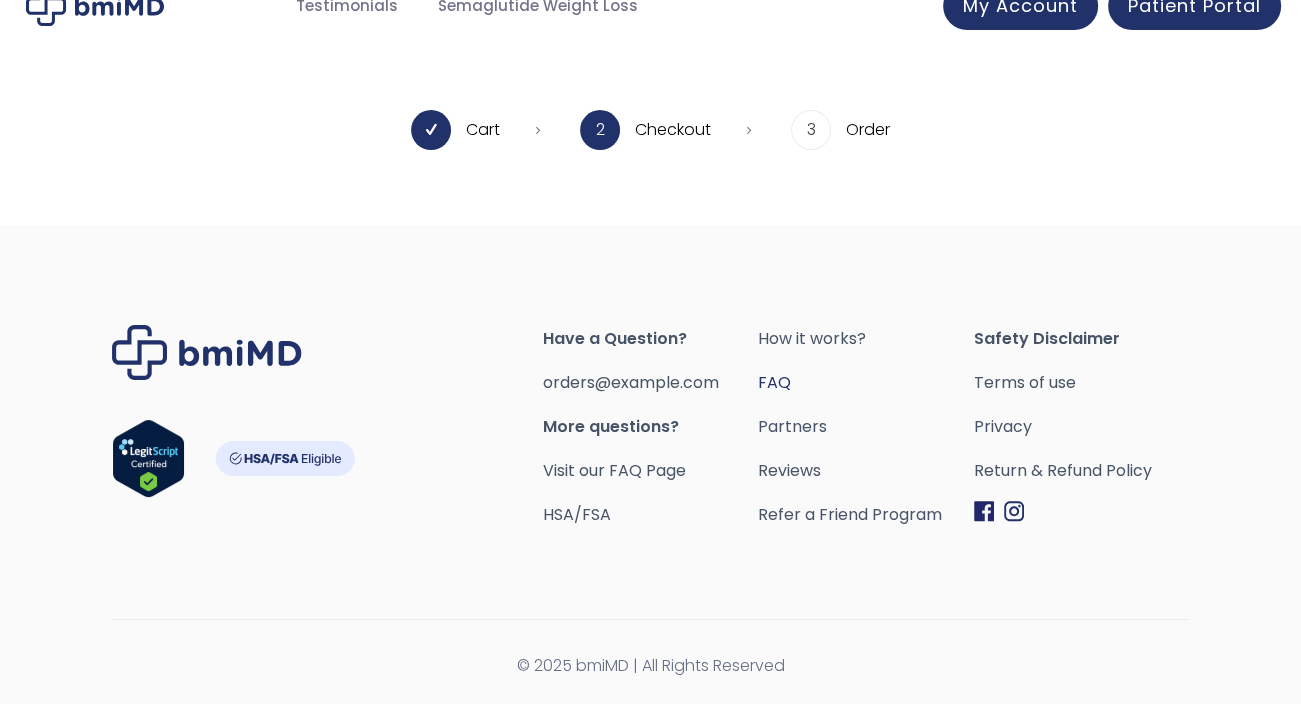 click on "FAQ" at bounding box center [865, 383] 